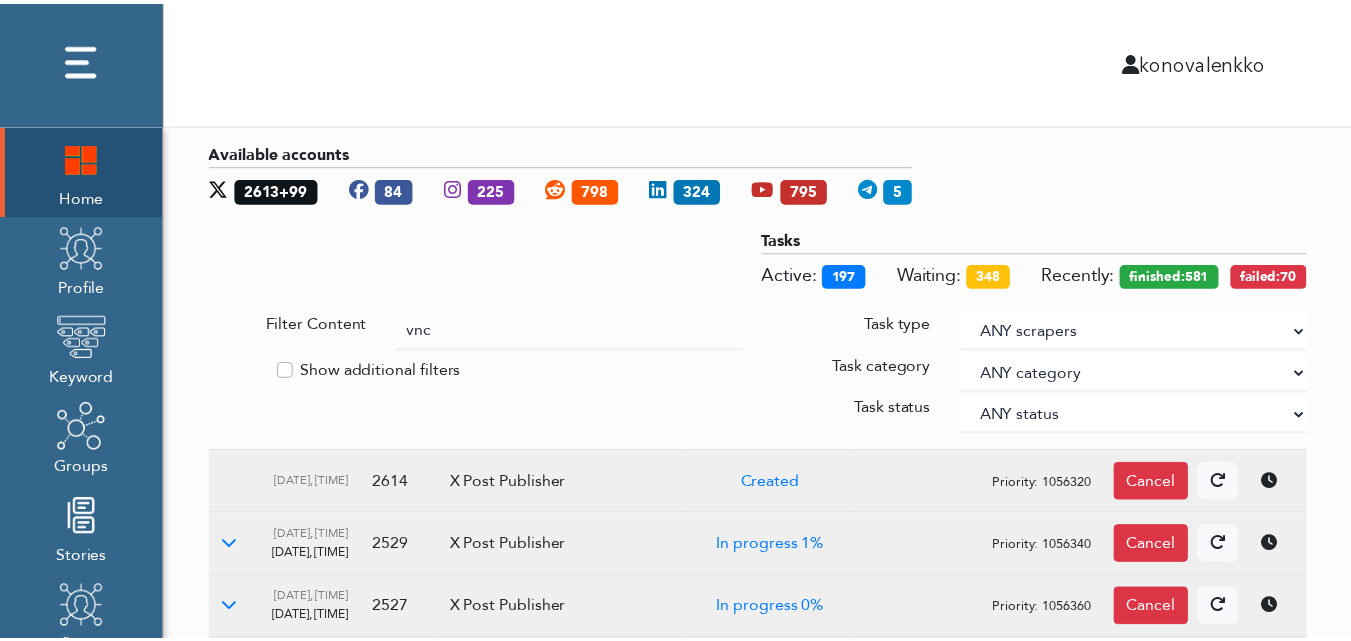 scroll, scrollTop: 0, scrollLeft: 0, axis: both 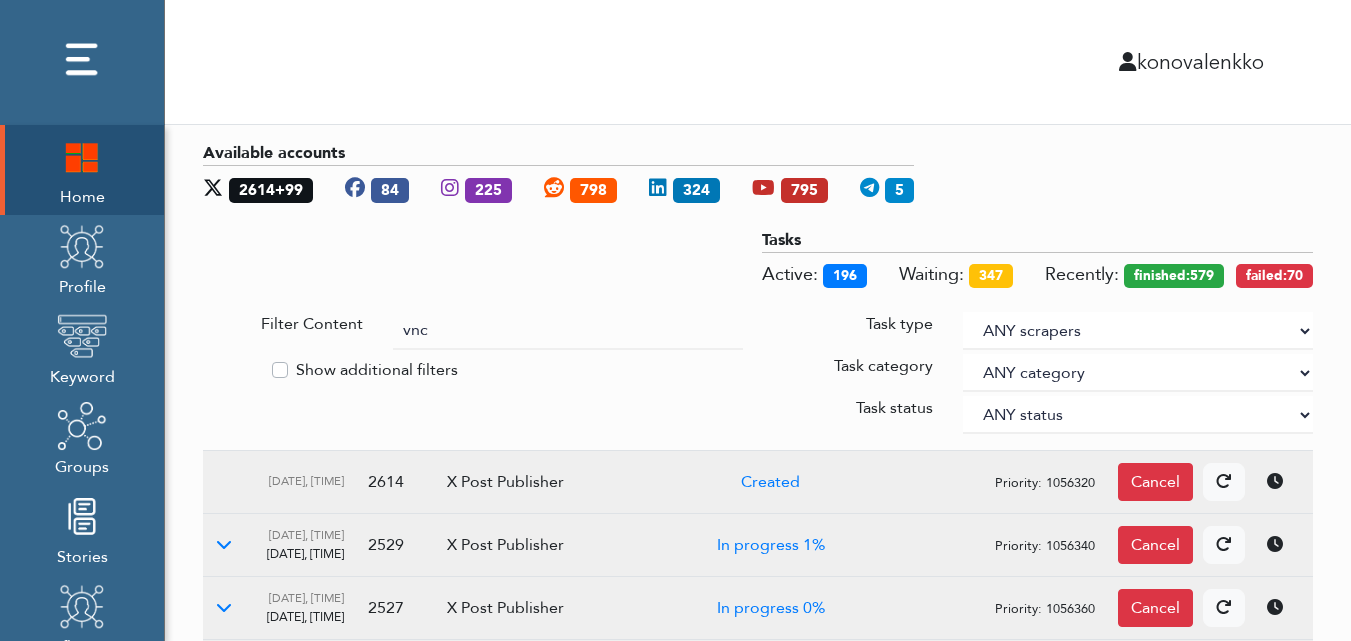click on "vnc" at bounding box center (568, 331) 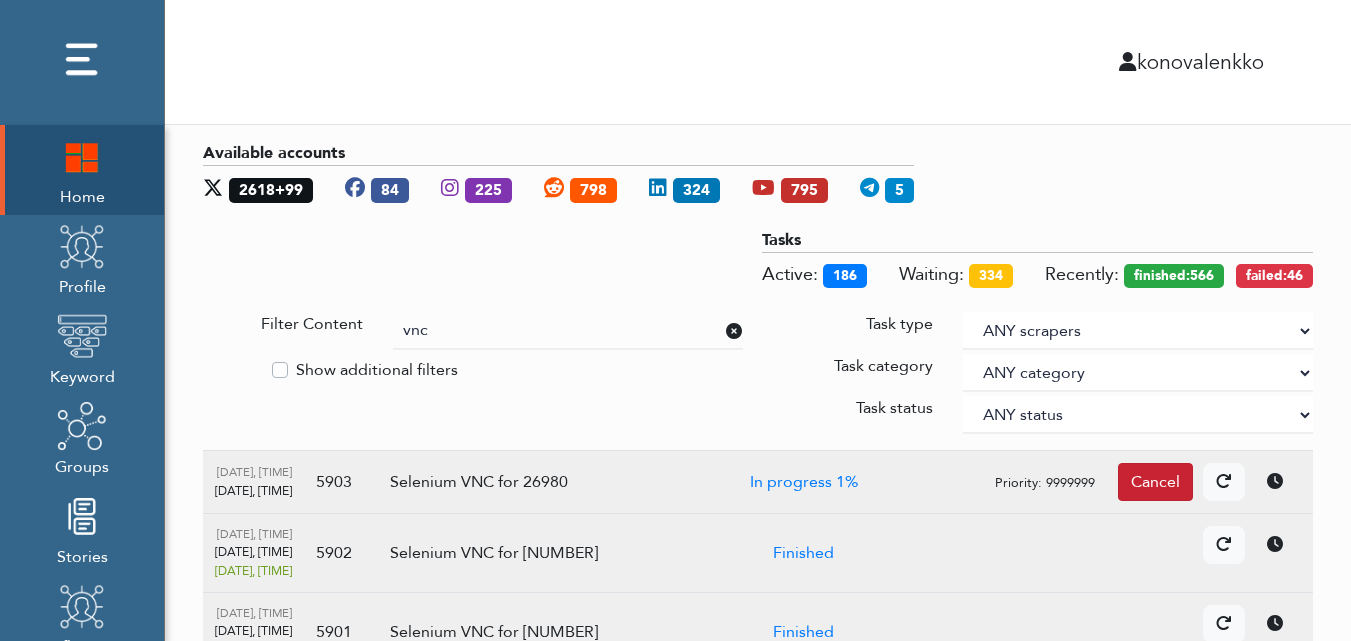 click on "Cancel" at bounding box center [1155, 482] 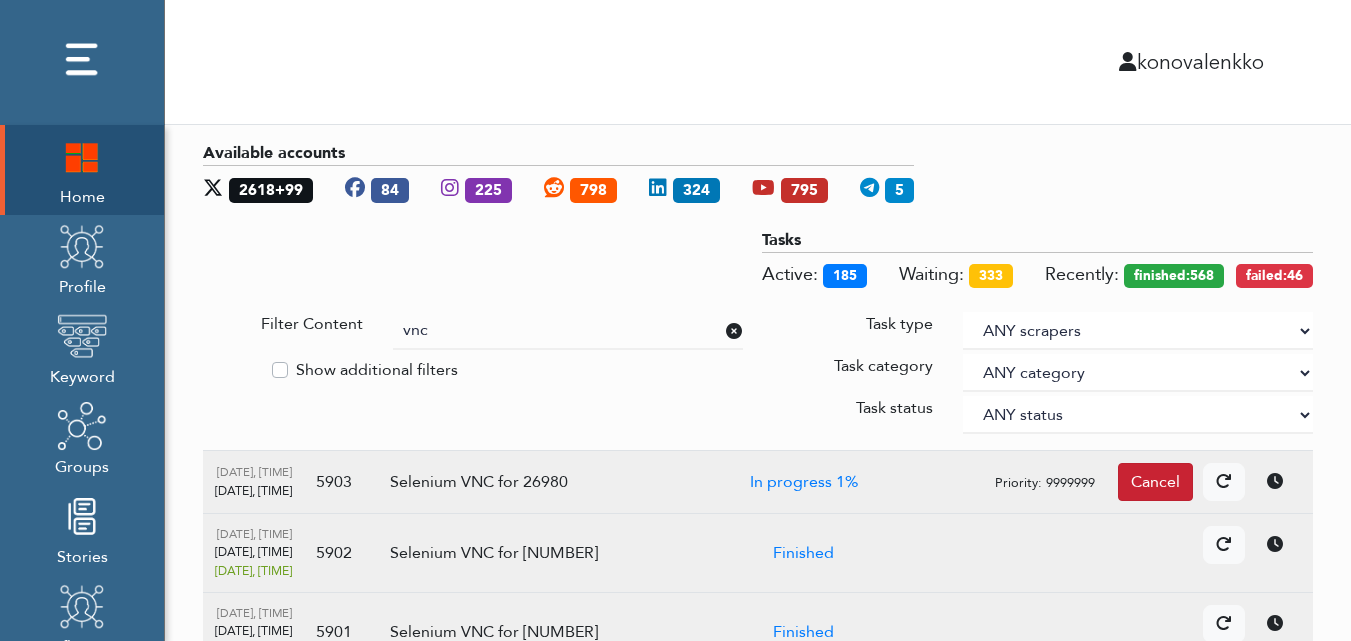 click on "Cancel" at bounding box center [1155, 482] 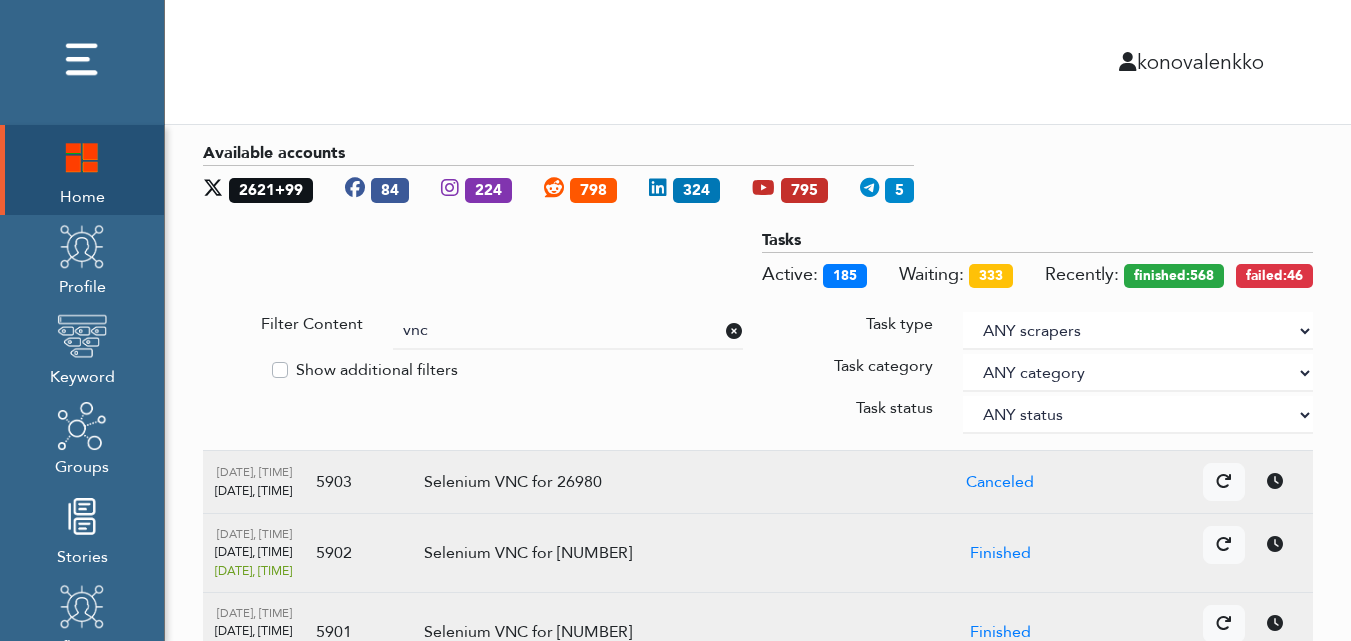click on "Details
Cancel" at bounding box center [1198, 482] 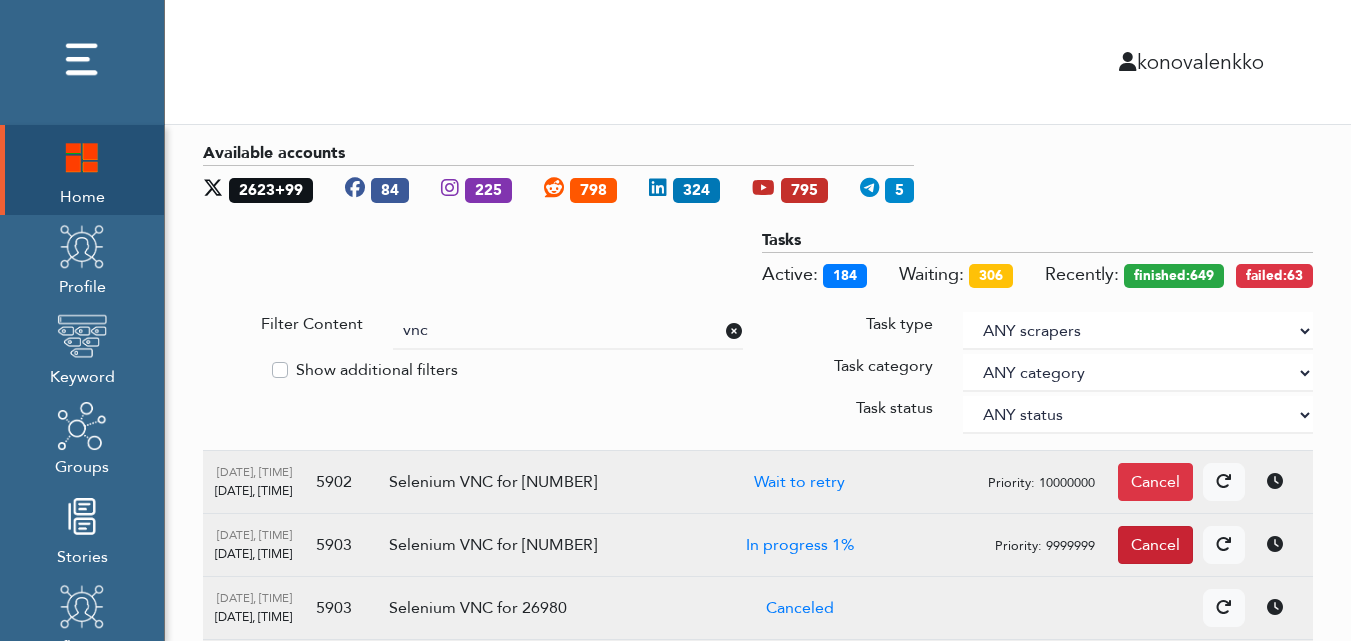 click on "Cancel" at bounding box center [1155, 482] 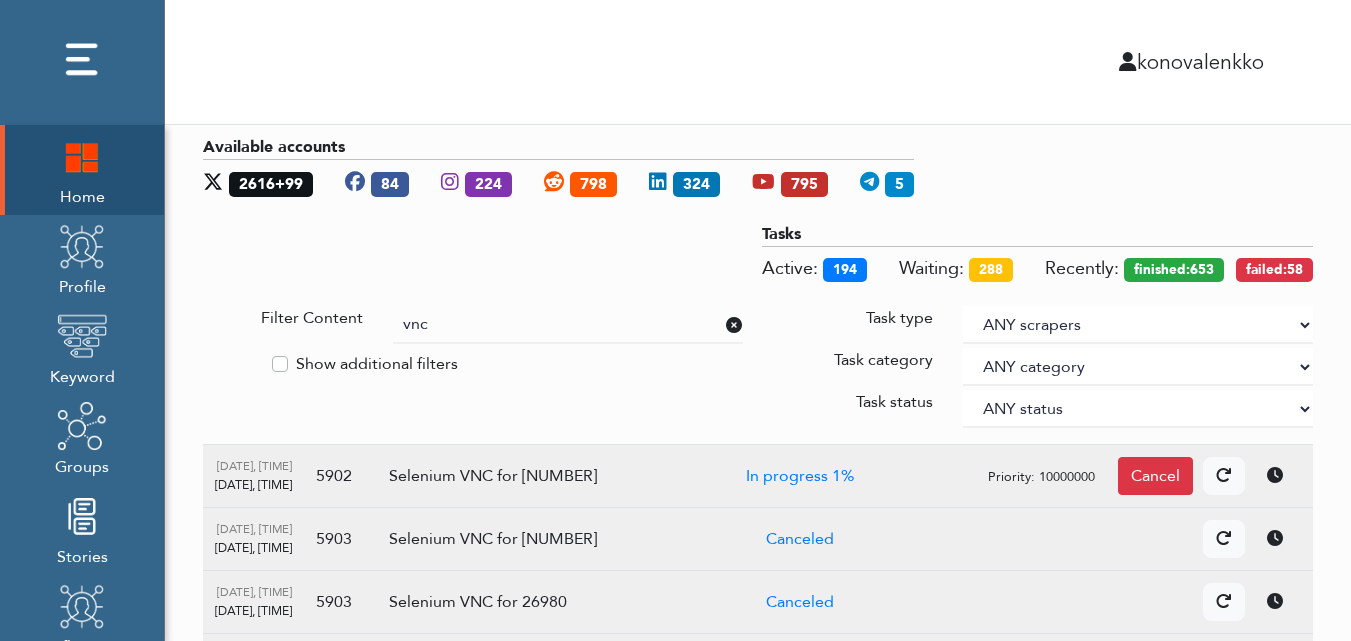 scroll, scrollTop: 0, scrollLeft: 0, axis: both 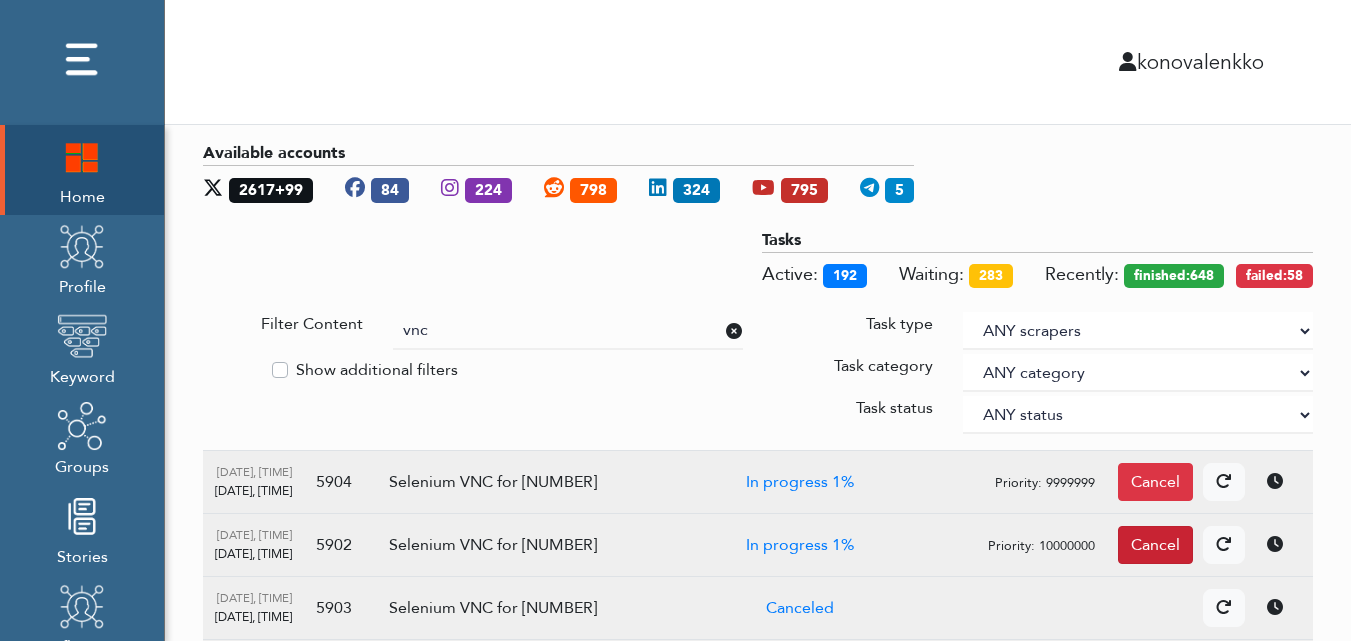 click on "Cancel" at bounding box center [1155, 482] 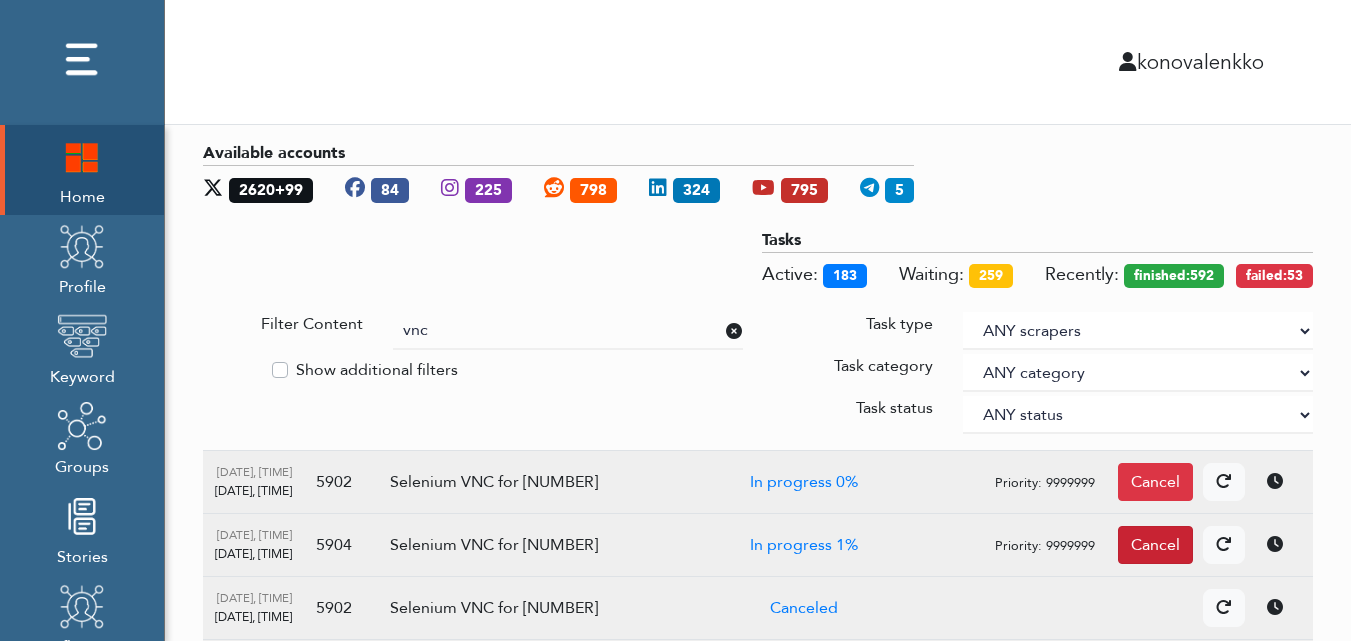 click on "Cancel" at bounding box center (1155, 482) 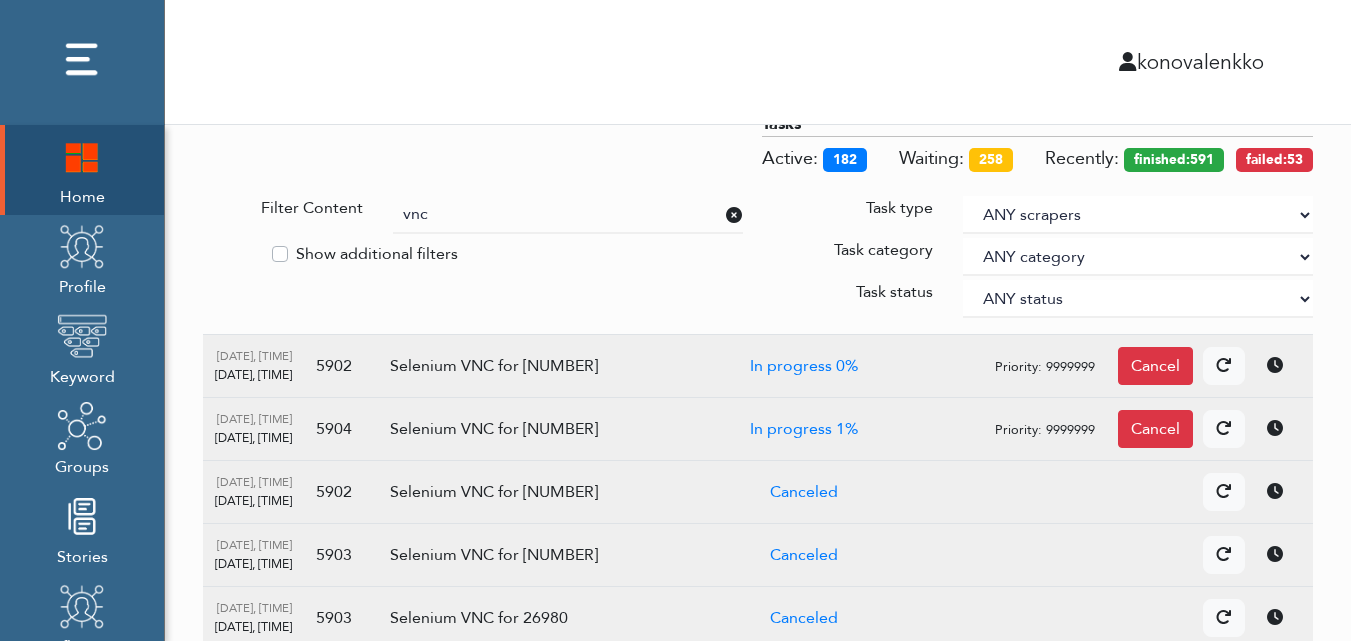 scroll, scrollTop: 112, scrollLeft: 0, axis: vertical 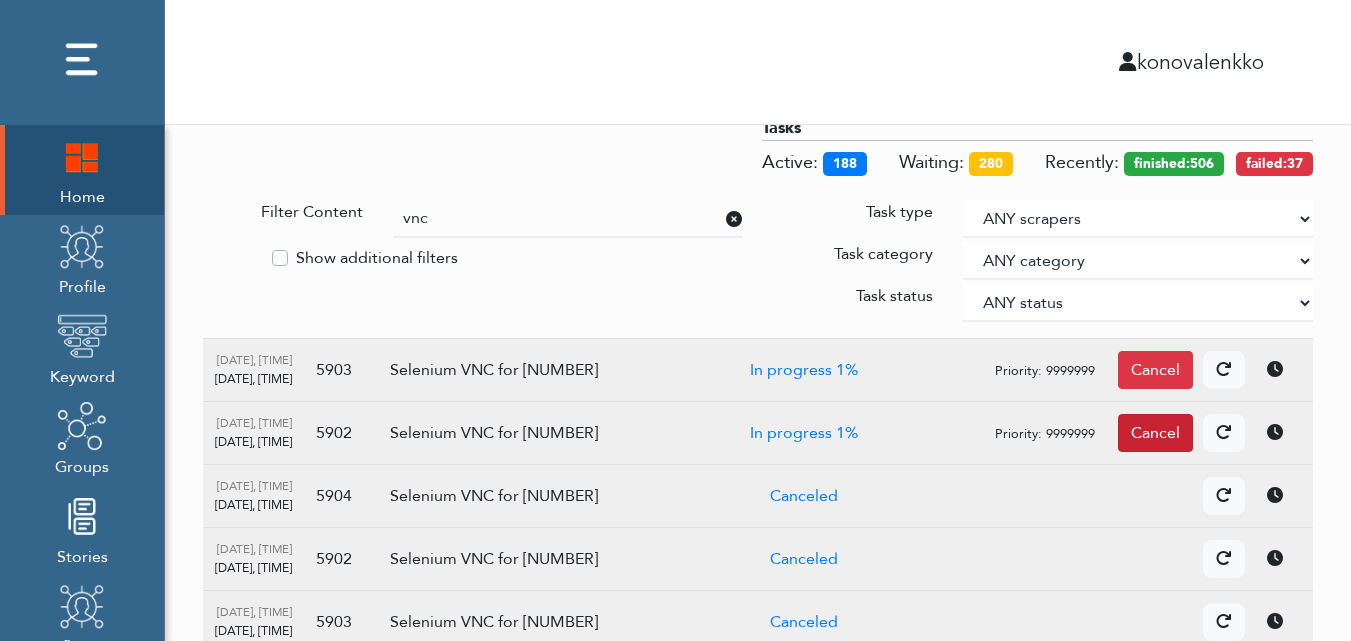 click on "Cancel" at bounding box center [1155, 370] 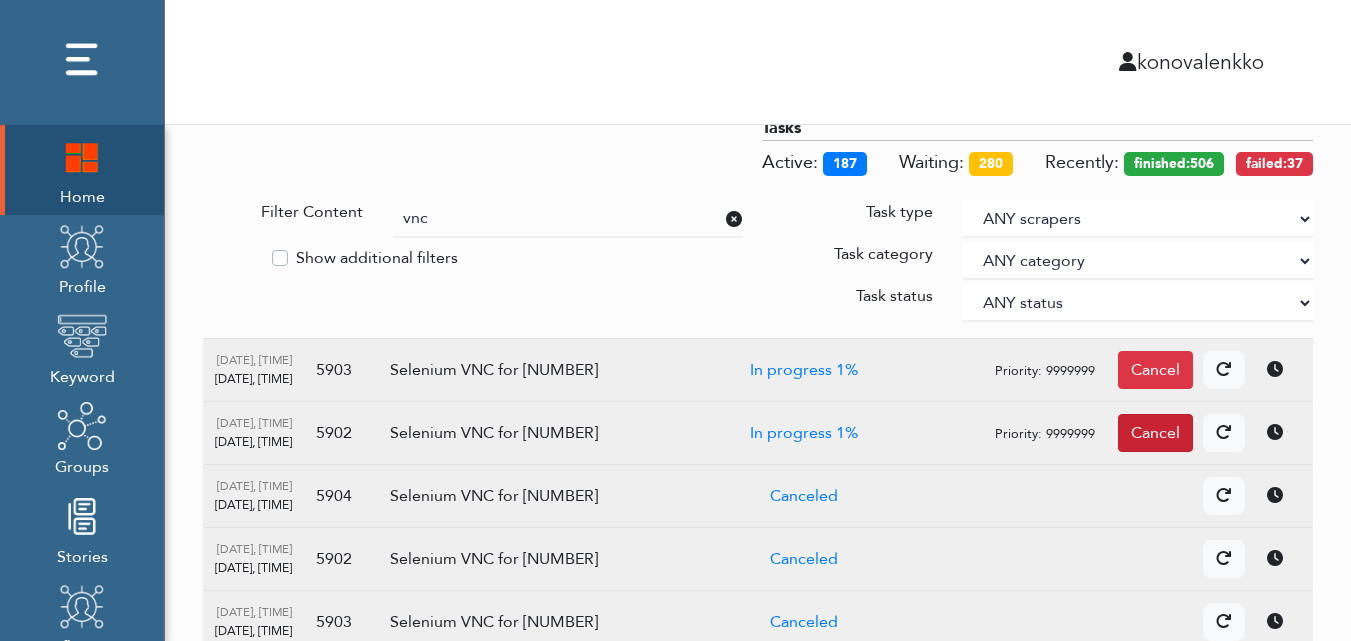 click on "Cancel" at bounding box center [1155, 370] 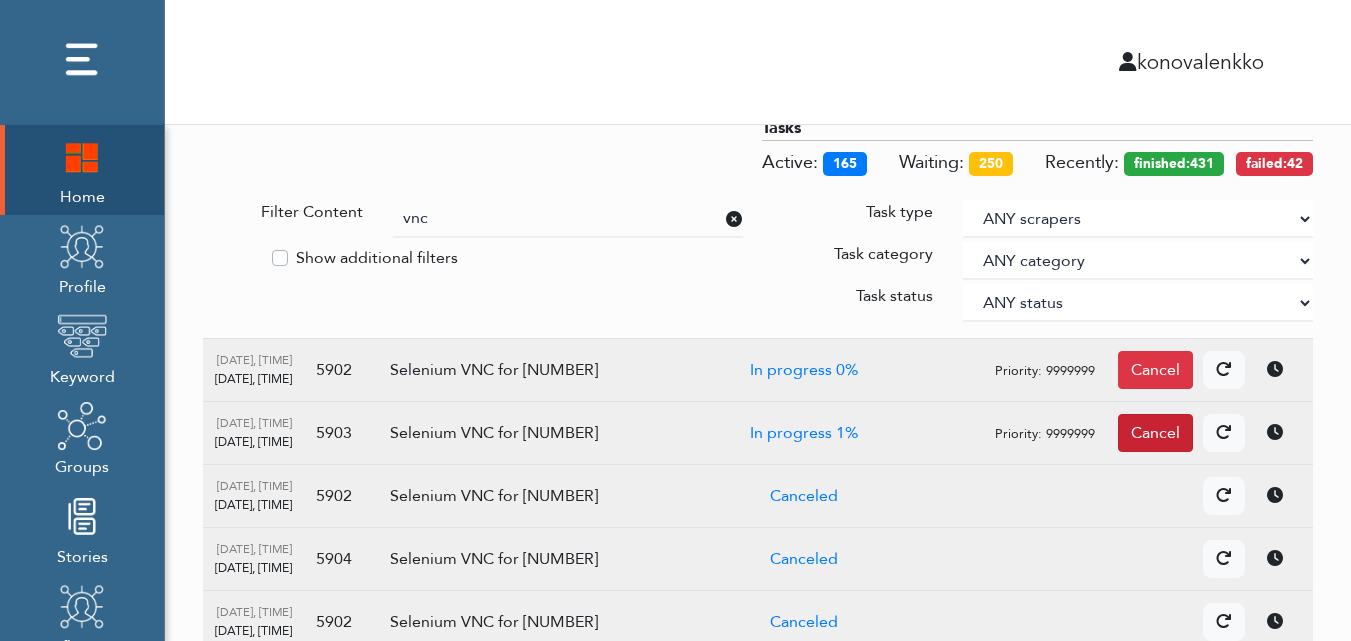 click on "Cancel" at bounding box center [1155, 370] 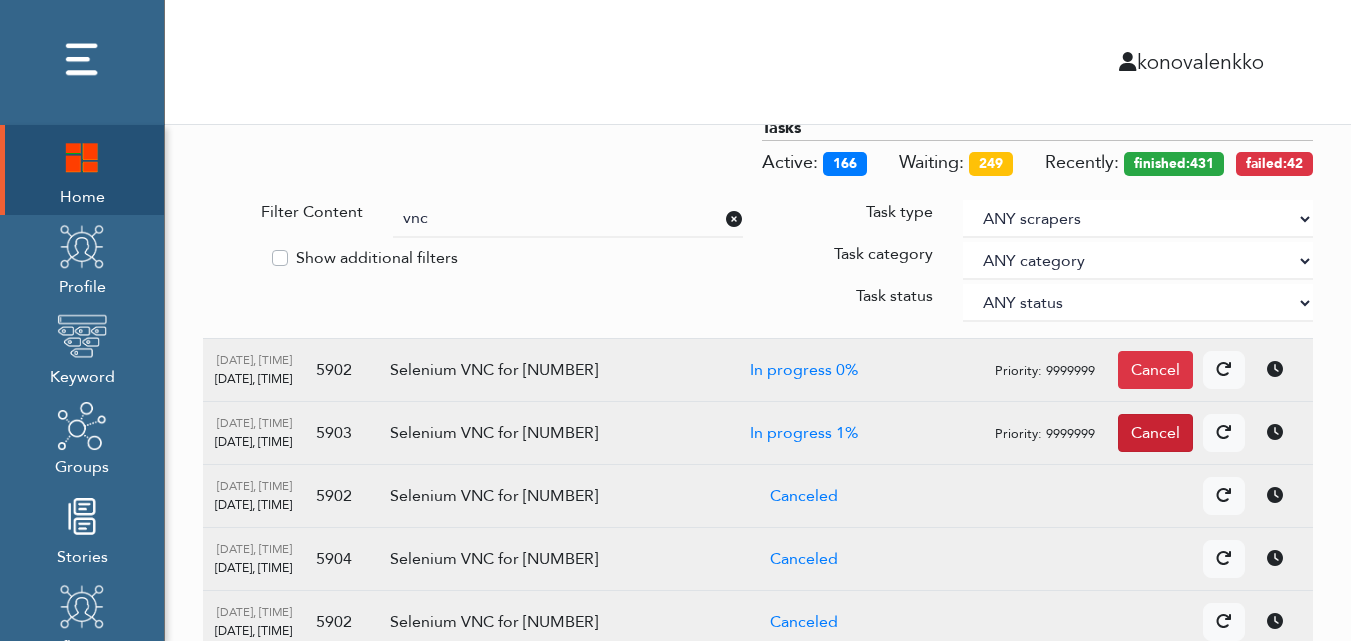 click on "Cancel" at bounding box center (1155, 370) 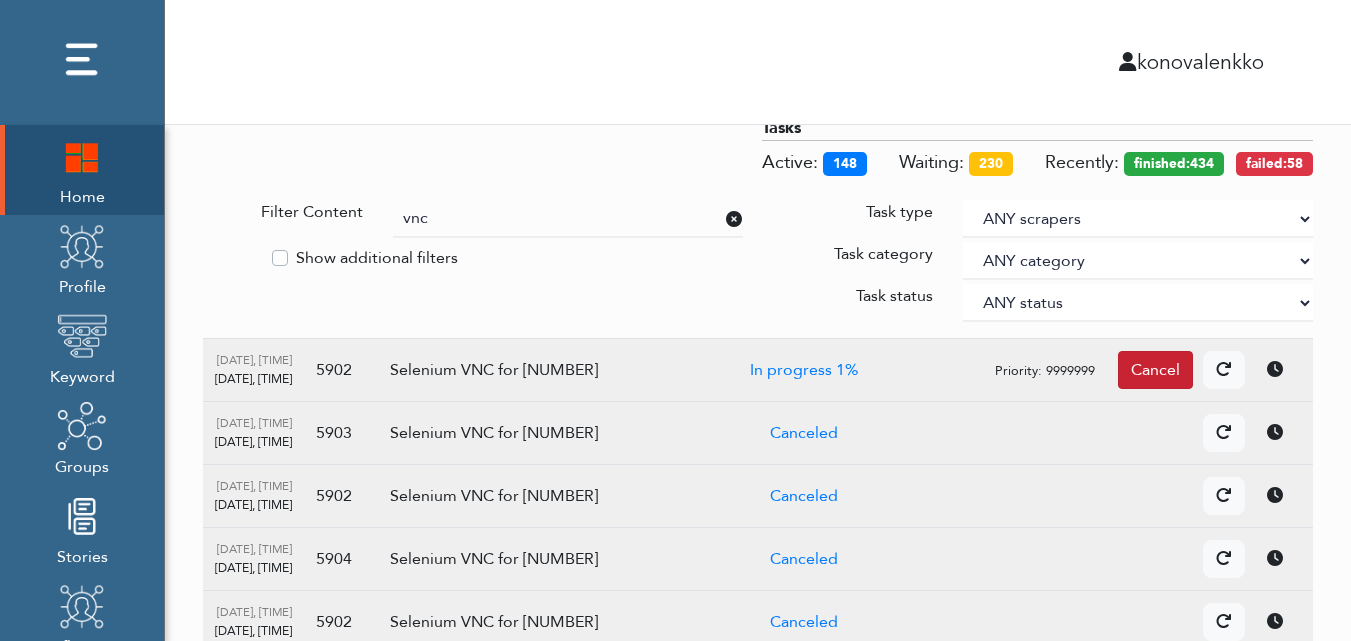 click on "Cancel" at bounding box center (1155, 370) 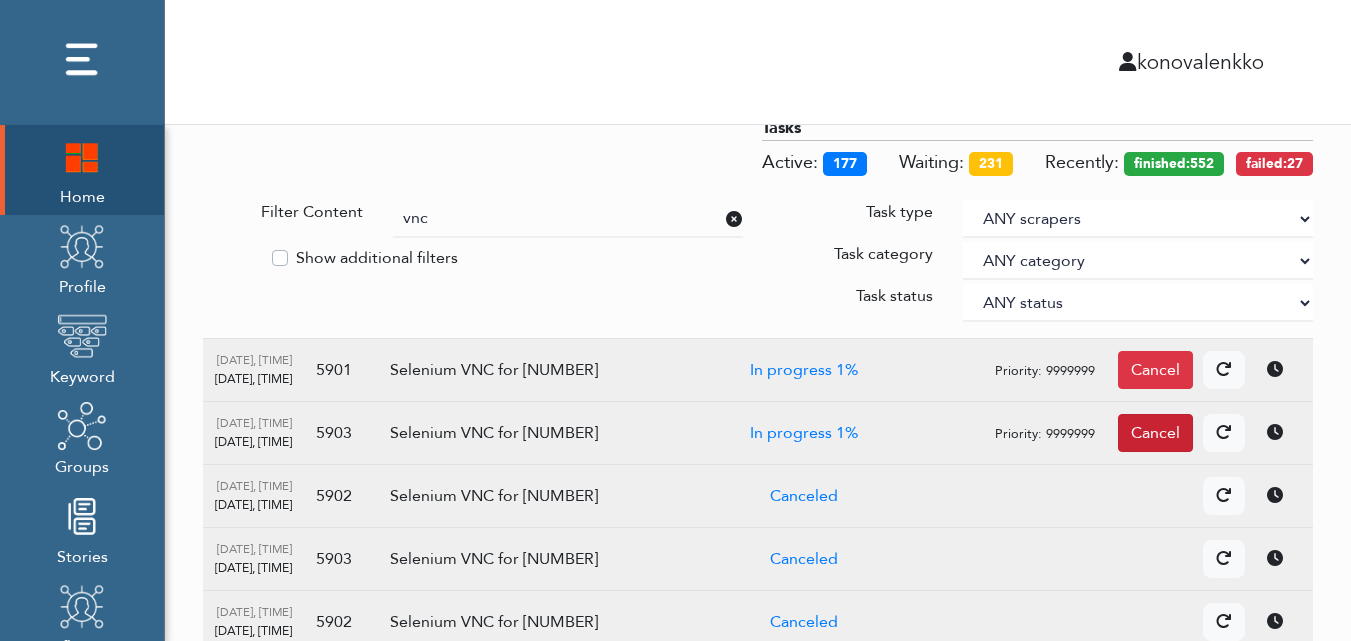 click on "Cancel" at bounding box center [1155, 370] 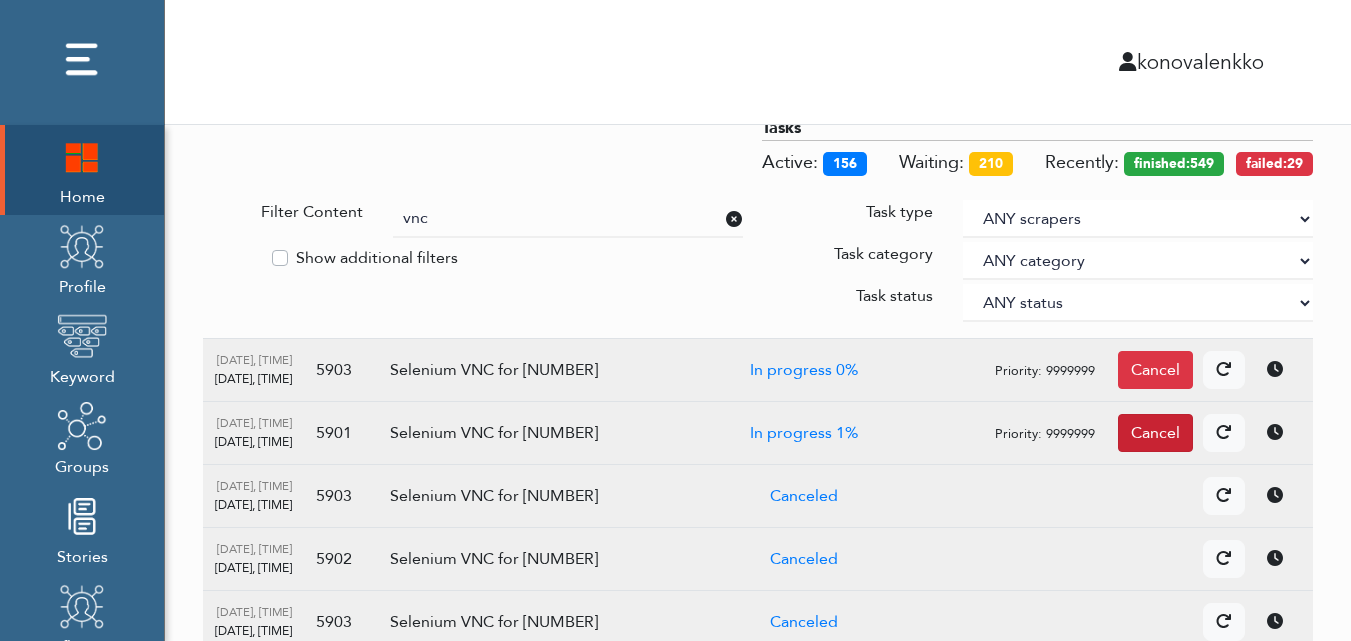 click on "Cancel" at bounding box center [1155, 370] 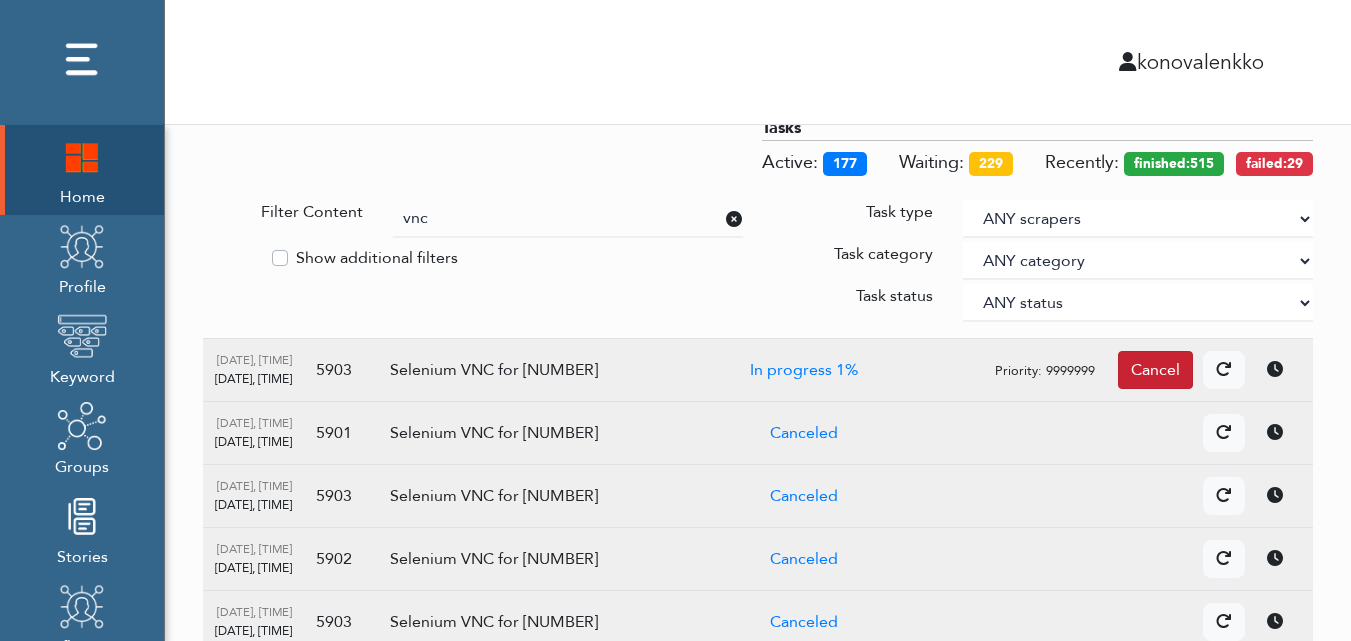 click on "Cancel" at bounding box center (1155, 370) 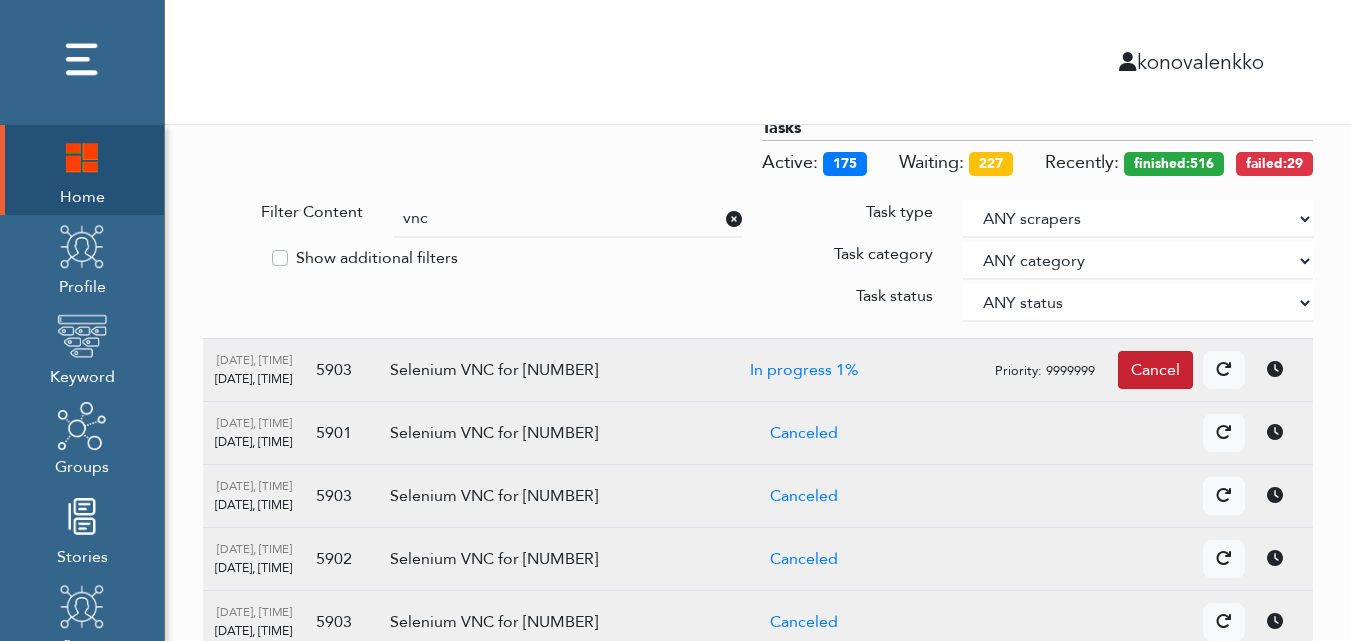 click on "Cancel" at bounding box center (1155, 370) 